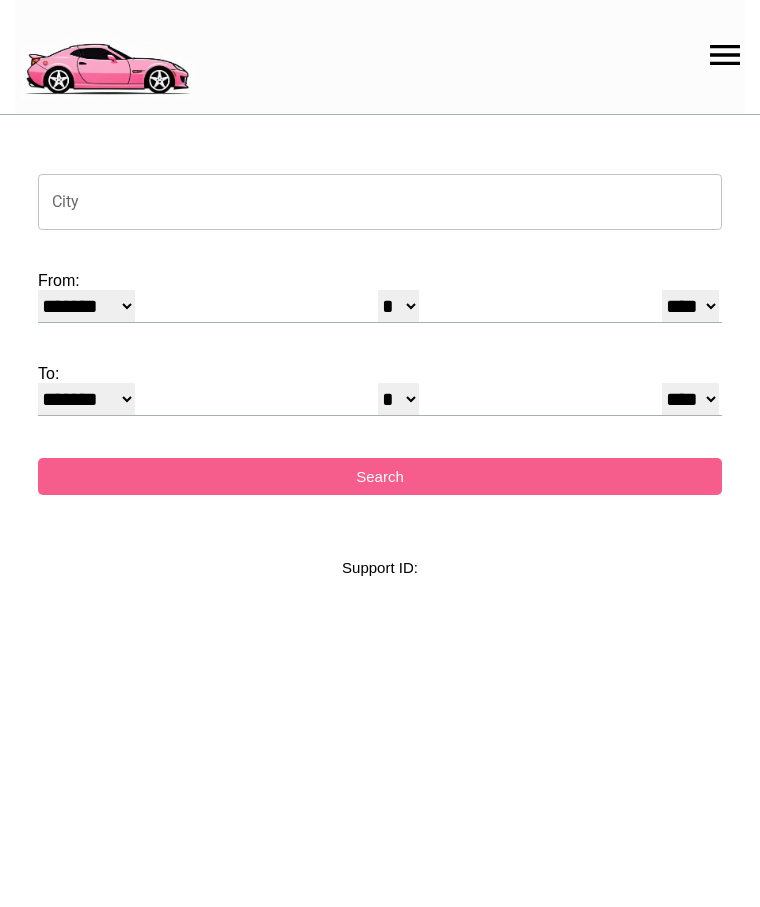 select on "*" 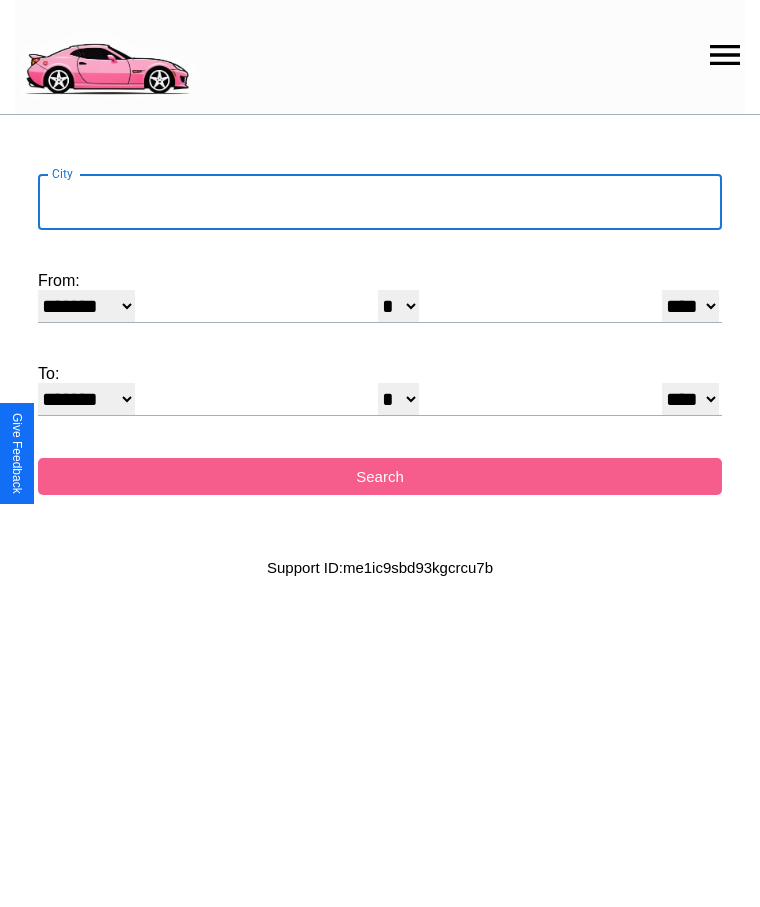 click on "City" at bounding box center [380, 202] 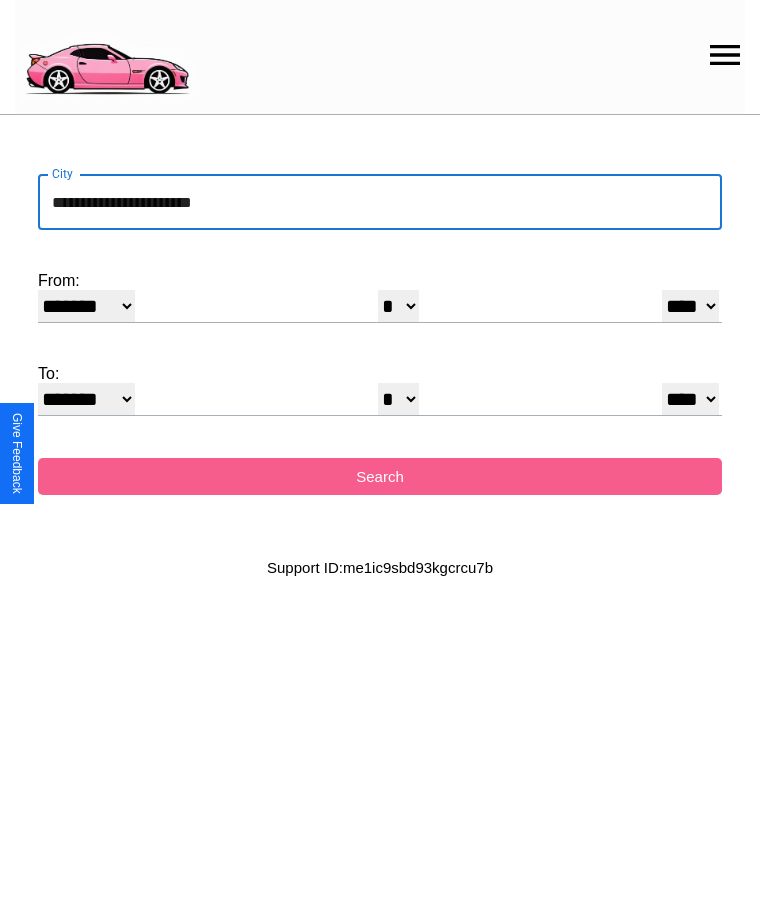 type on "**********" 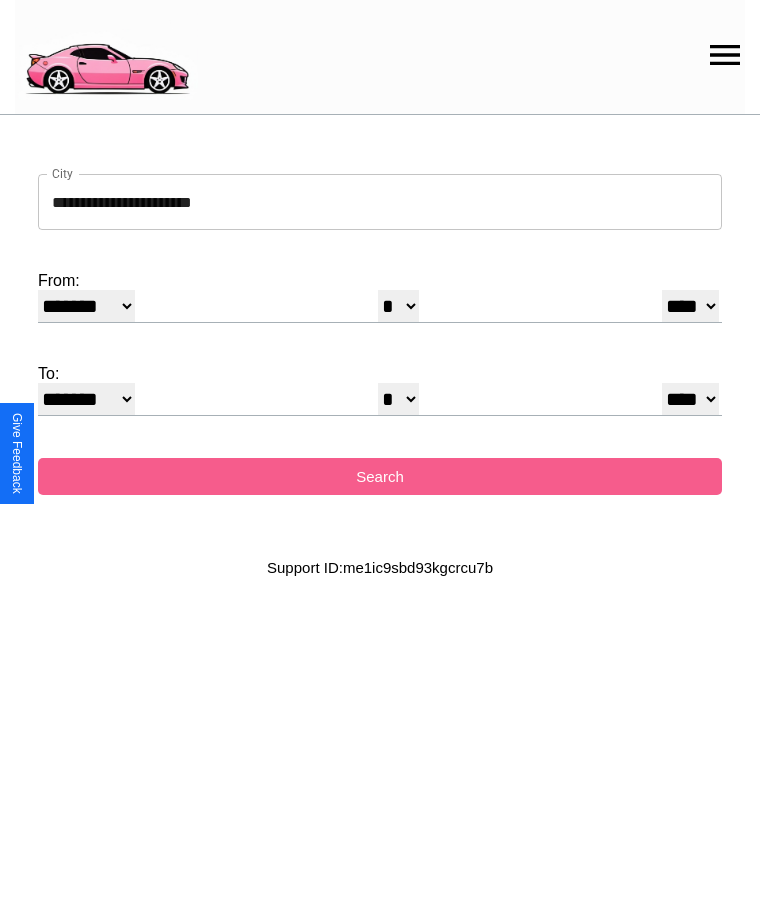 click on "******* ******** ***** ***** *** **** **** ****** ********* ******* ******** ********" at bounding box center (86, 306) 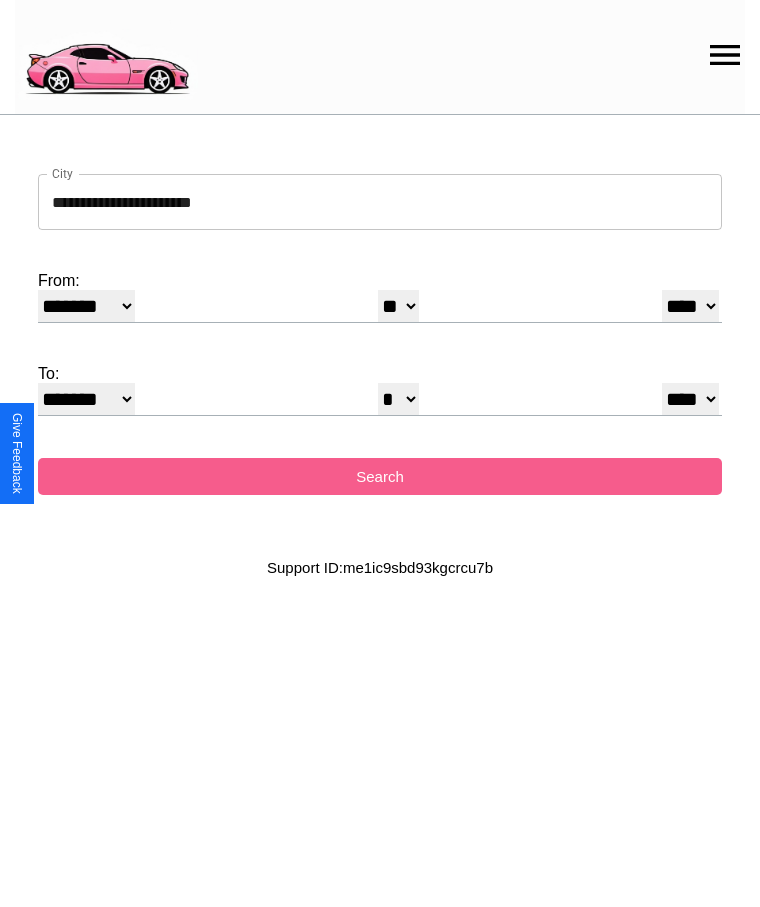 click on "**** **** **** **** **** **** **** **** **** ****" at bounding box center (690, 306) 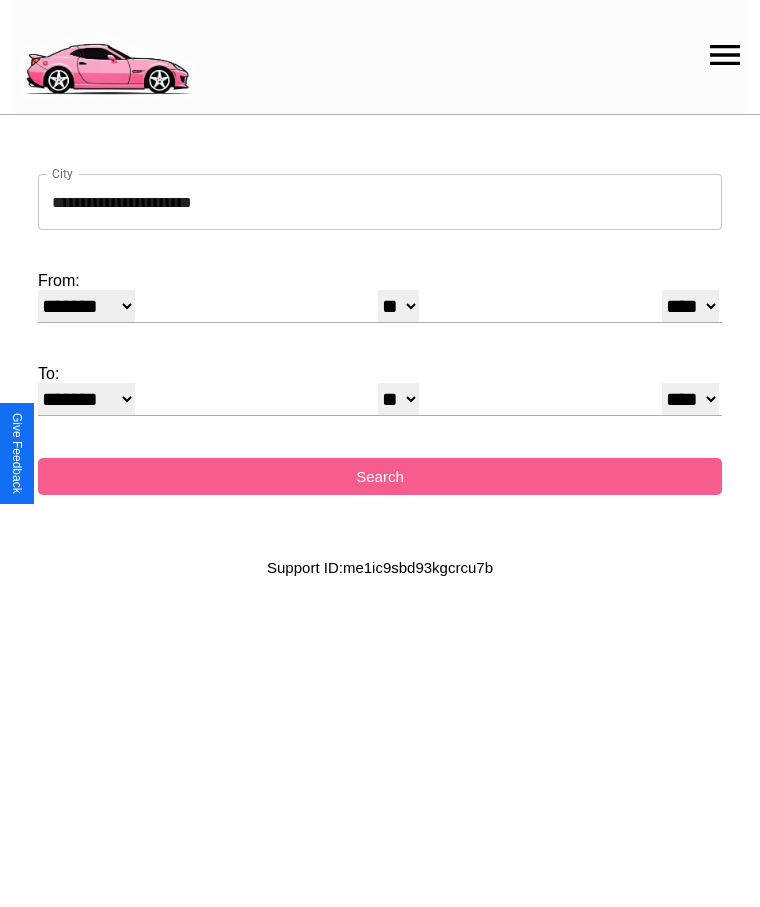 click on "******* ******** ***** ***** *** **** **** ****** ********* ******* ******** ********" at bounding box center [86, 399] 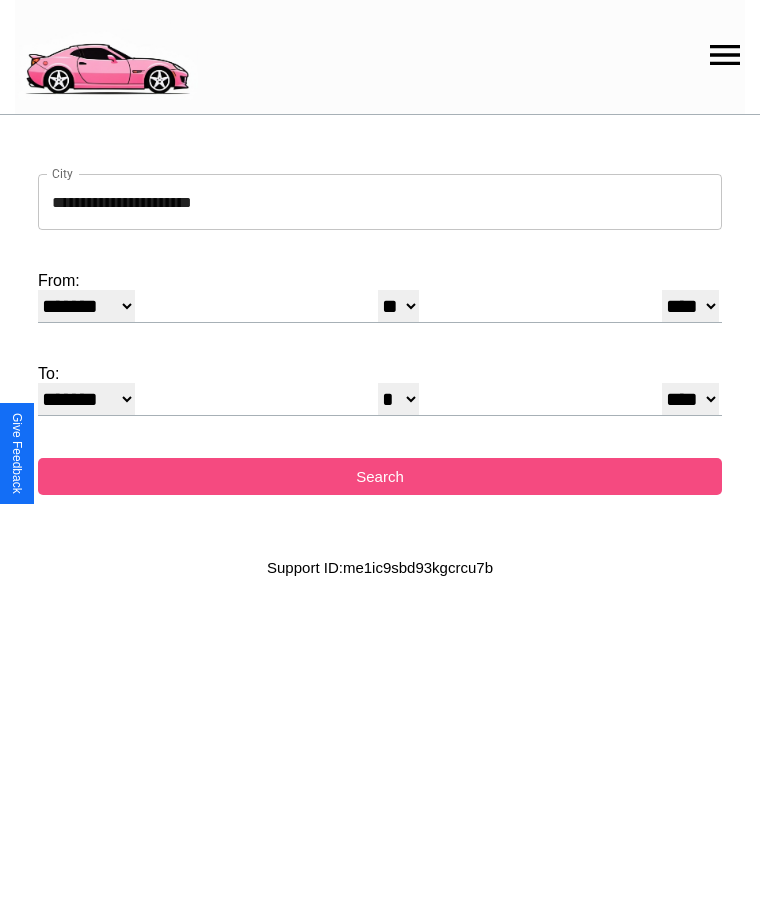 click on "Search" at bounding box center (380, 476) 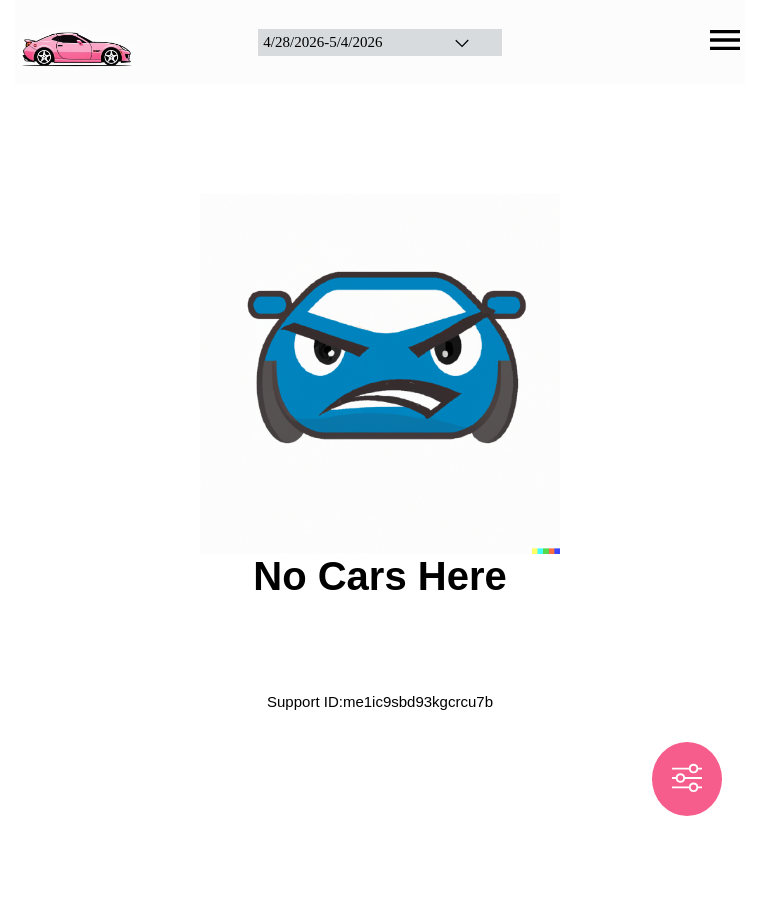 scroll, scrollTop: 0, scrollLeft: 0, axis: both 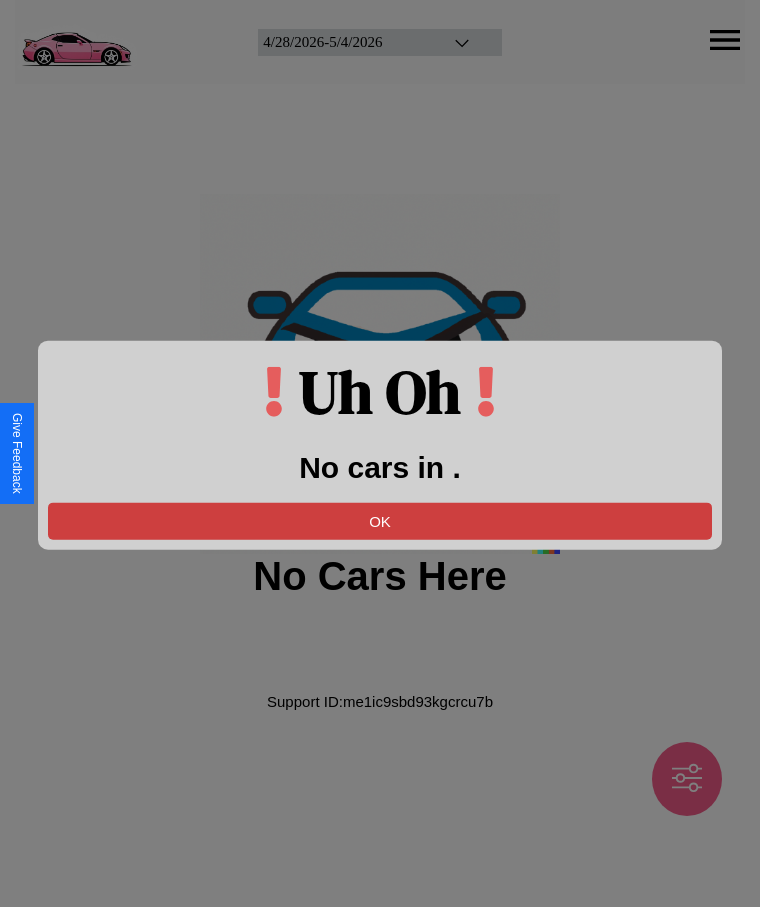 click on "OK" at bounding box center [380, 520] 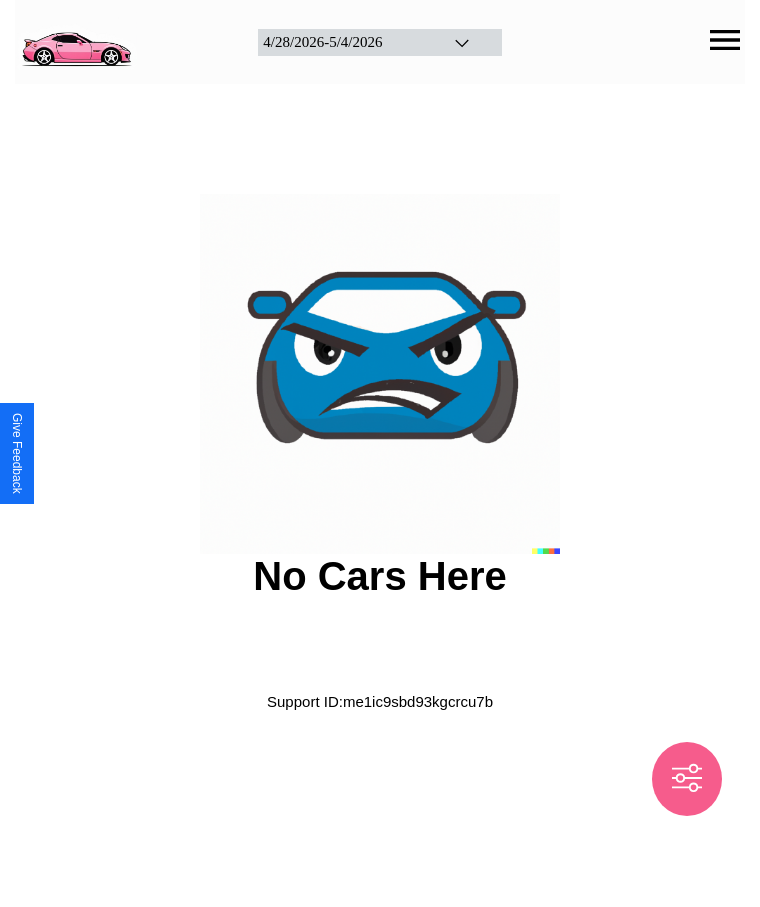 click at bounding box center [76, 40] 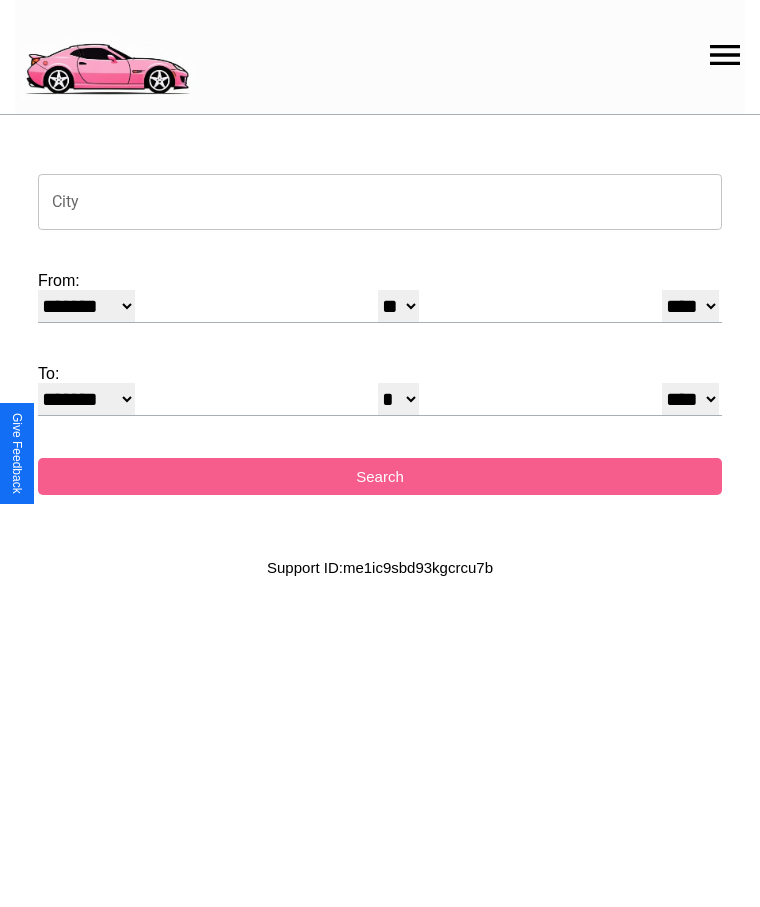 click 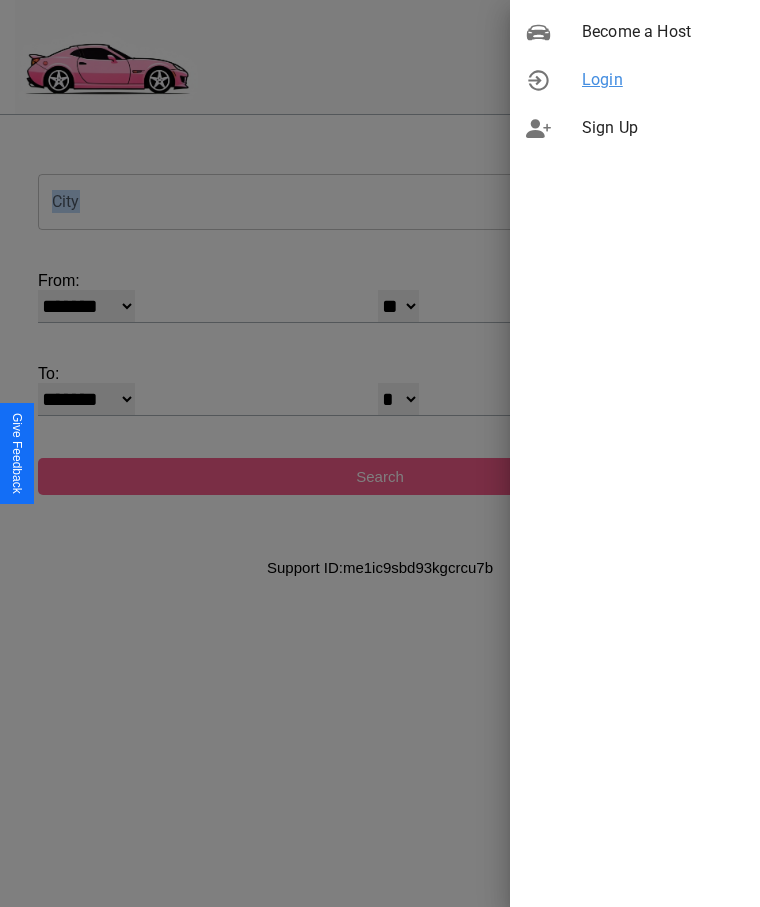 click on "Login" at bounding box center [663, 80] 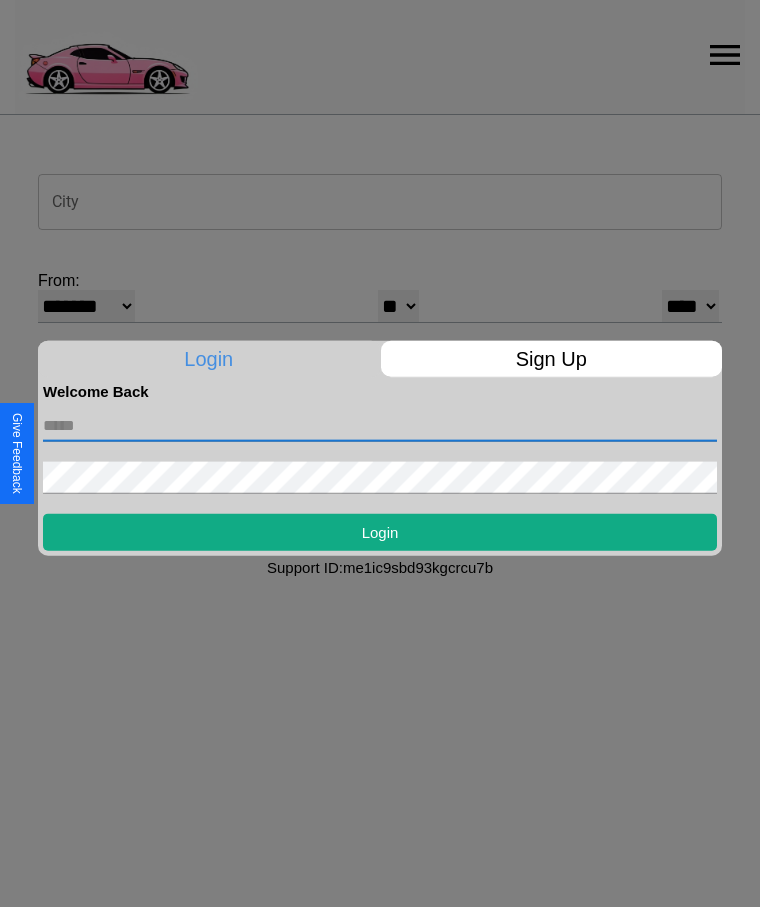 click at bounding box center [380, 425] 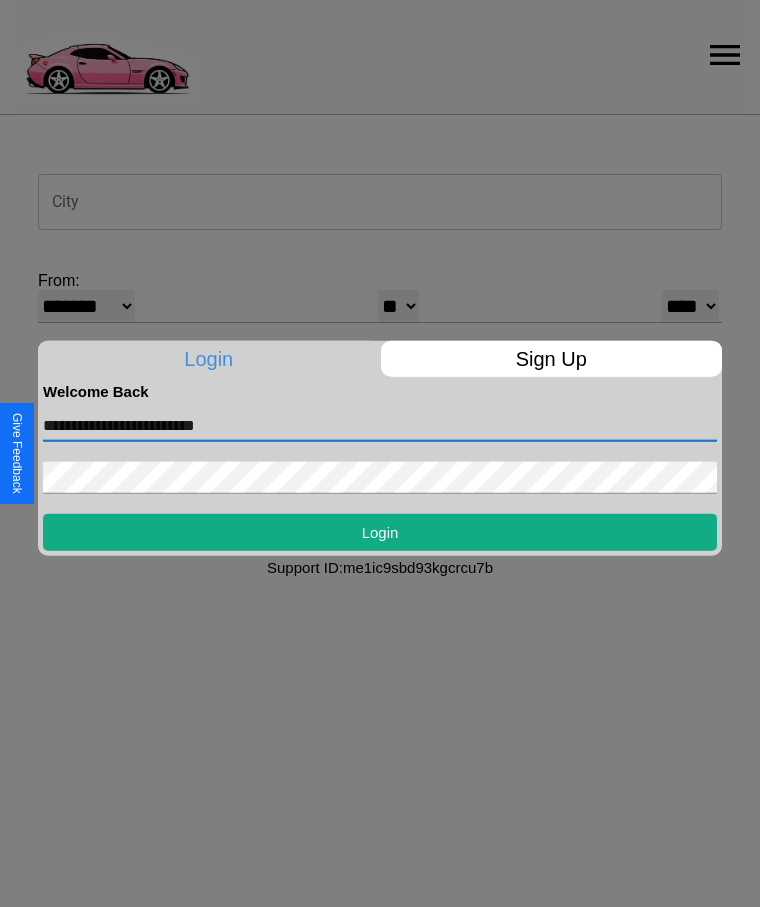 type on "**********" 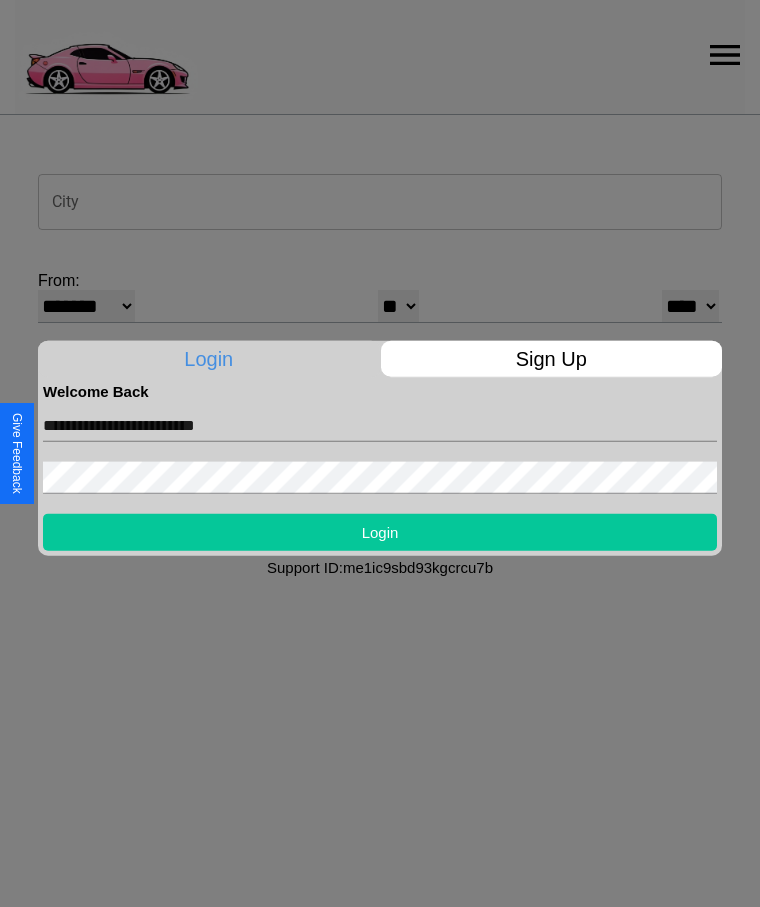 click on "Login" at bounding box center [380, 531] 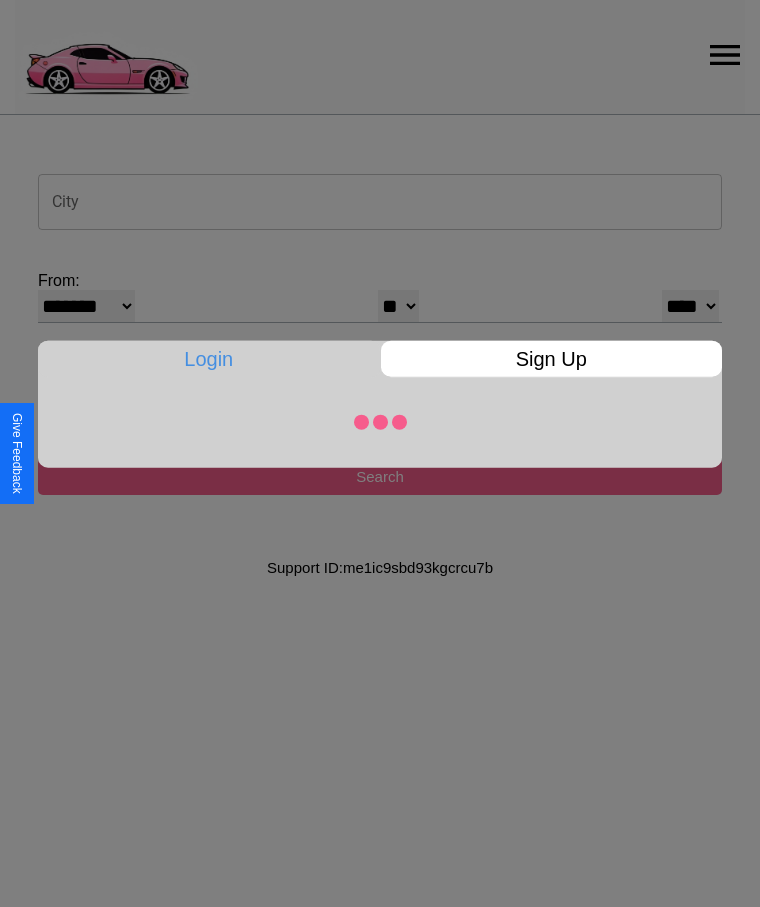 select on "*" 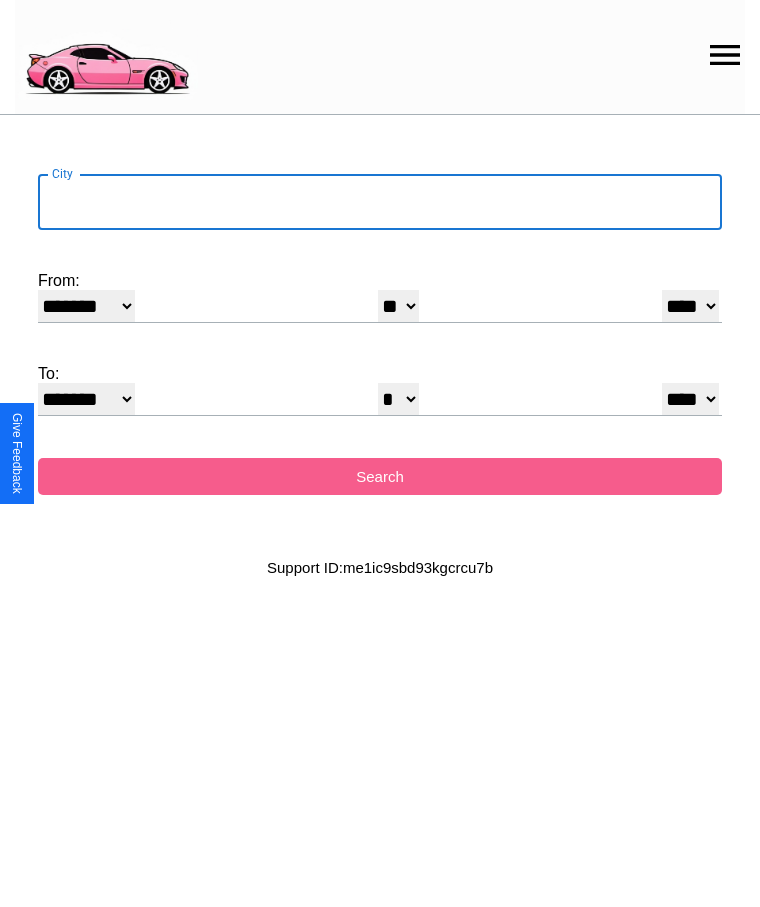 click on "City" at bounding box center [380, 202] 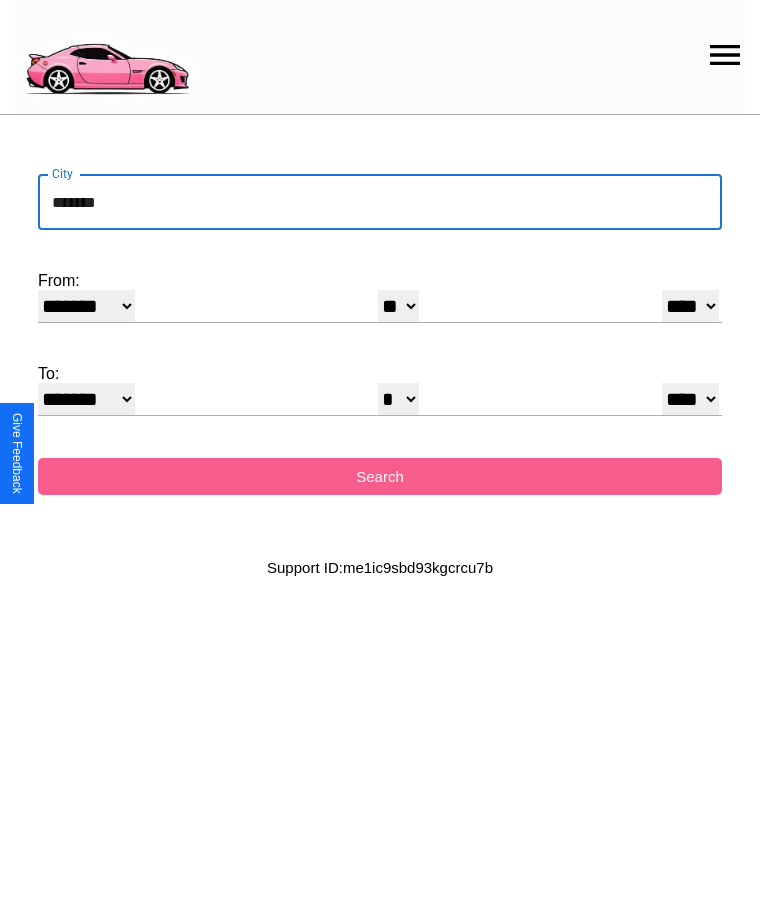 type on "*******" 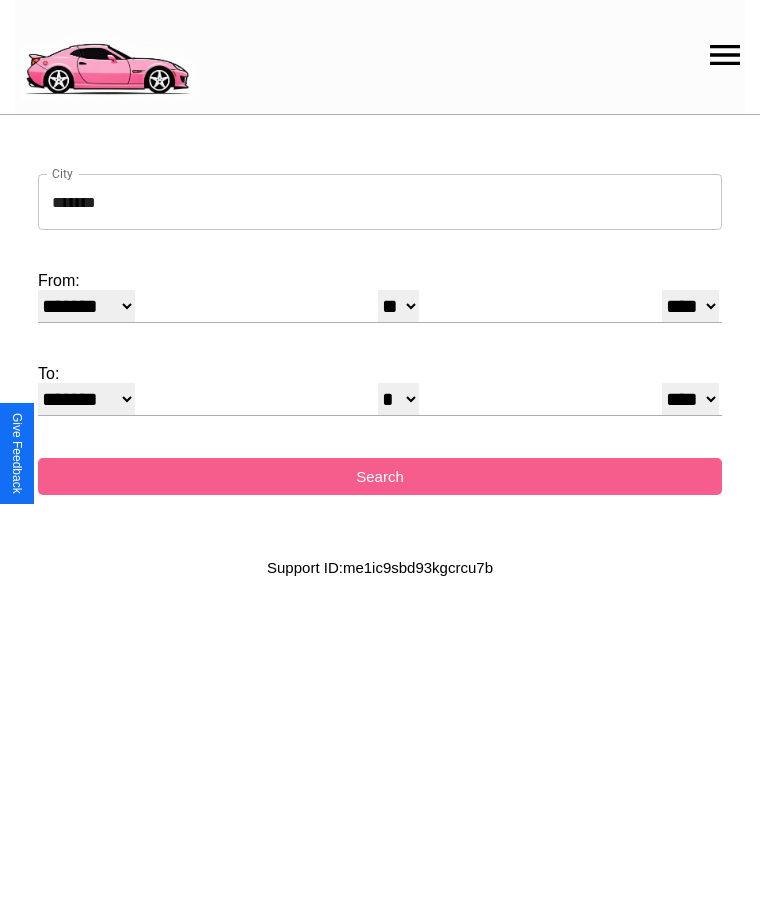 click on "******* ******** ***** ***** *** **** **** ****** ********* ******* ******** ********" at bounding box center (86, 306) 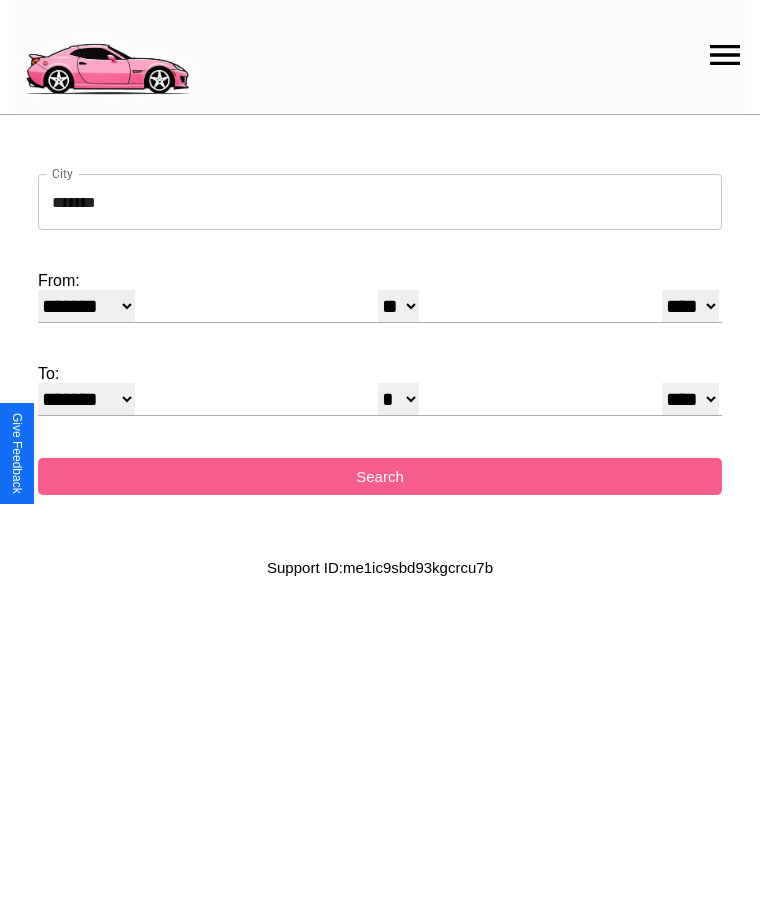 select on "*" 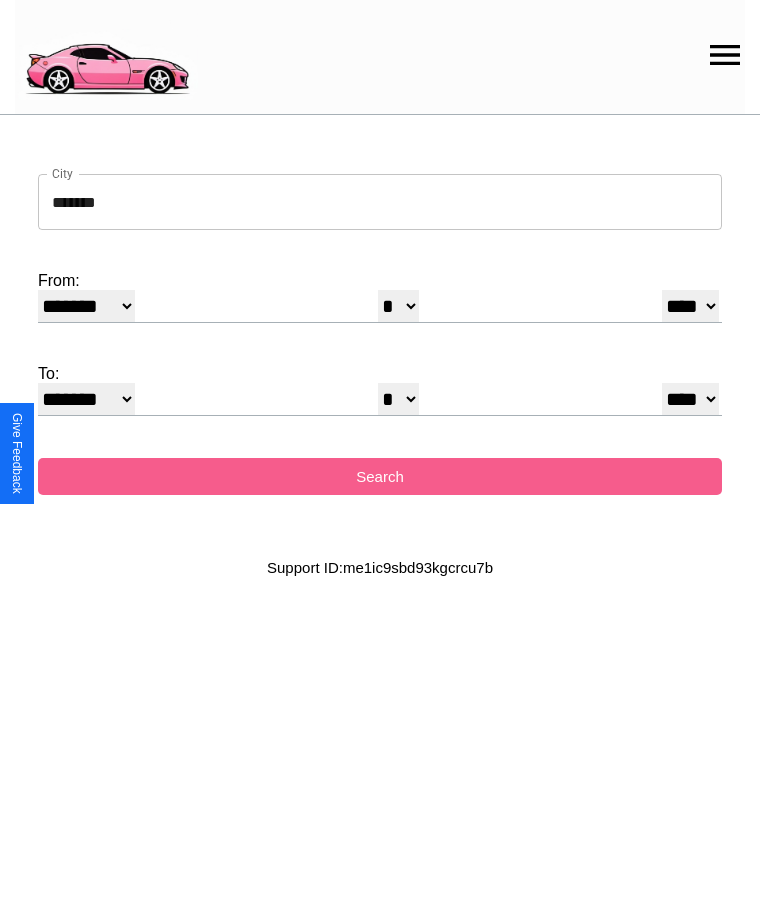 click on "**** **** **** **** **** **** **** **** **** ****" at bounding box center [690, 306] 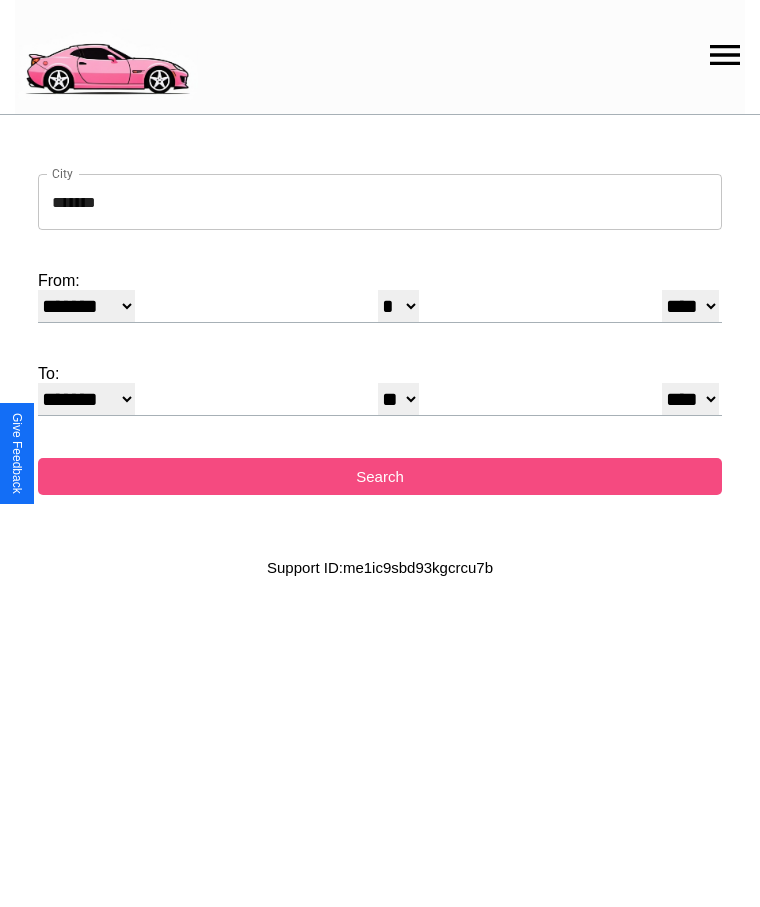 click on "Search" at bounding box center [380, 476] 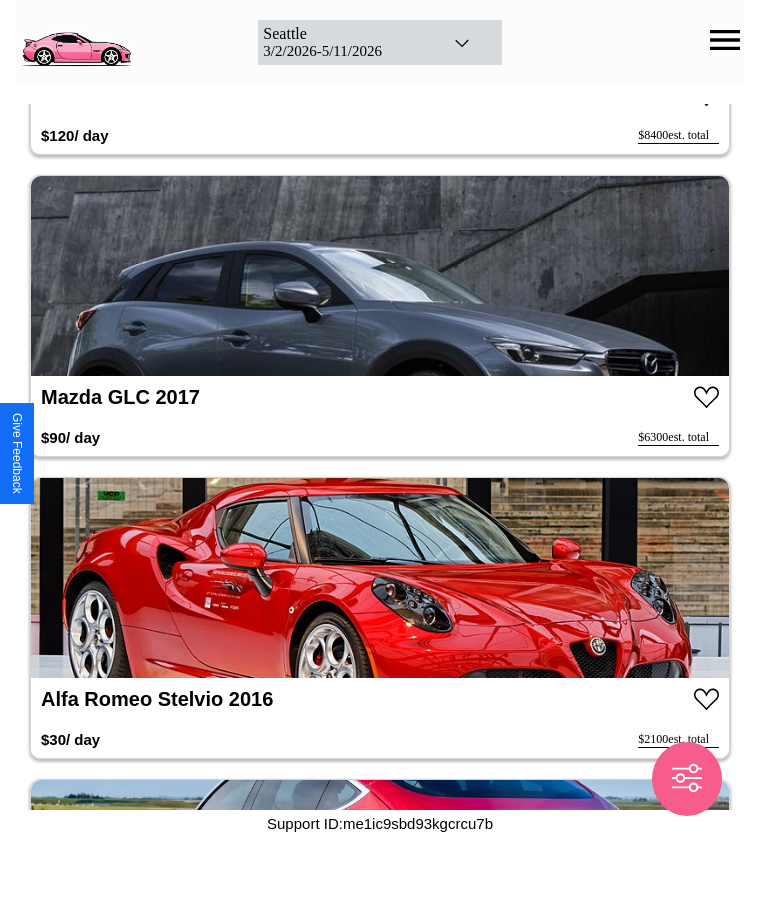 scroll, scrollTop: 16730, scrollLeft: 0, axis: vertical 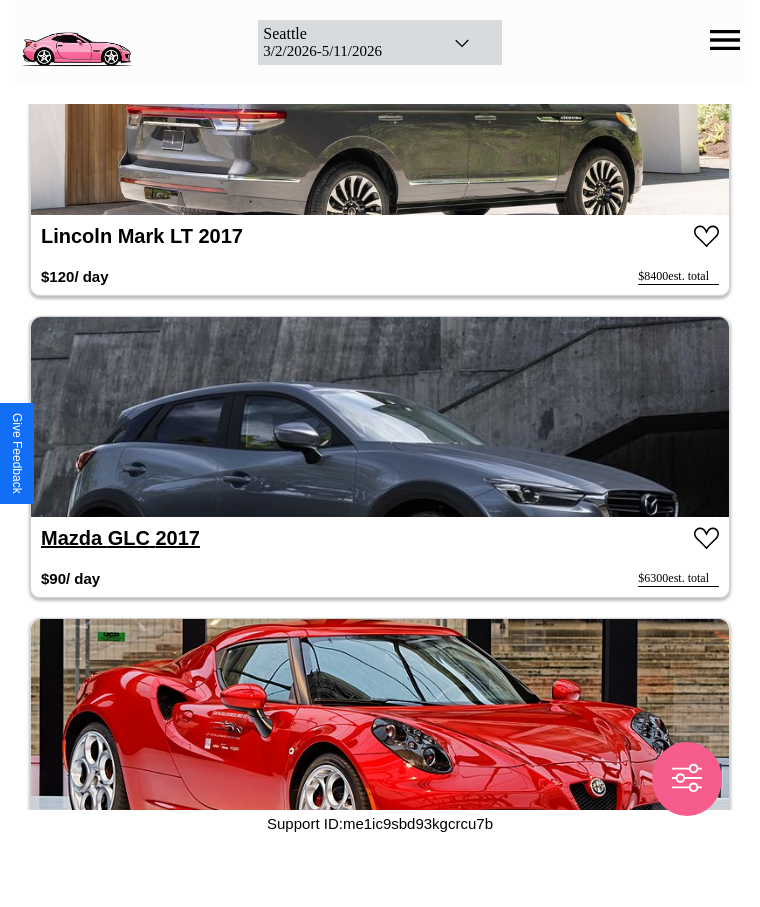 click on "Mazda   GLC   2017" at bounding box center [120, 538] 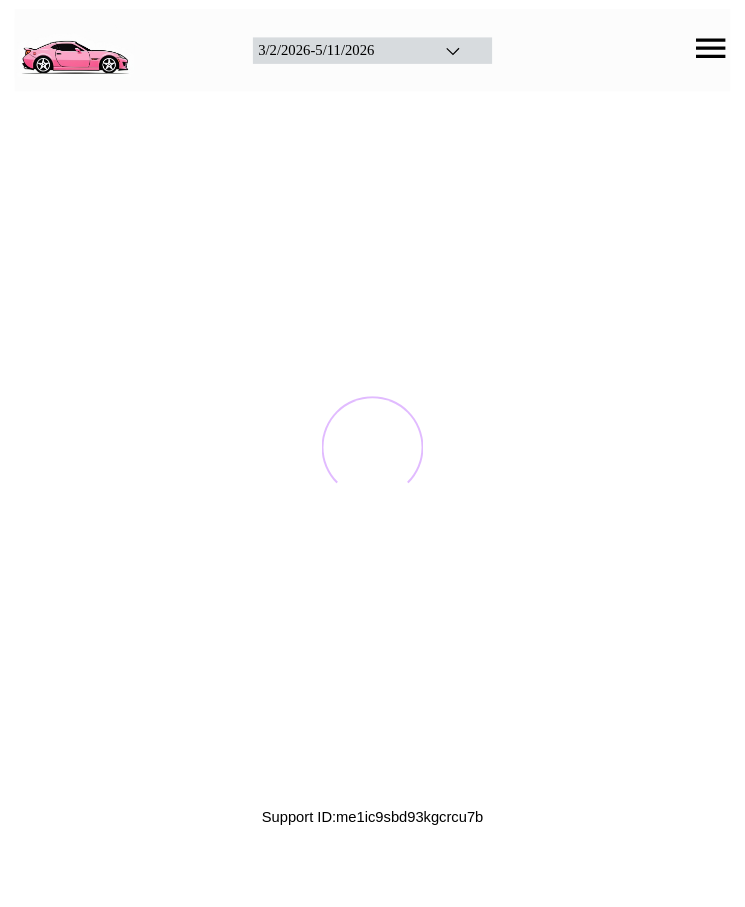 scroll, scrollTop: 0, scrollLeft: 0, axis: both 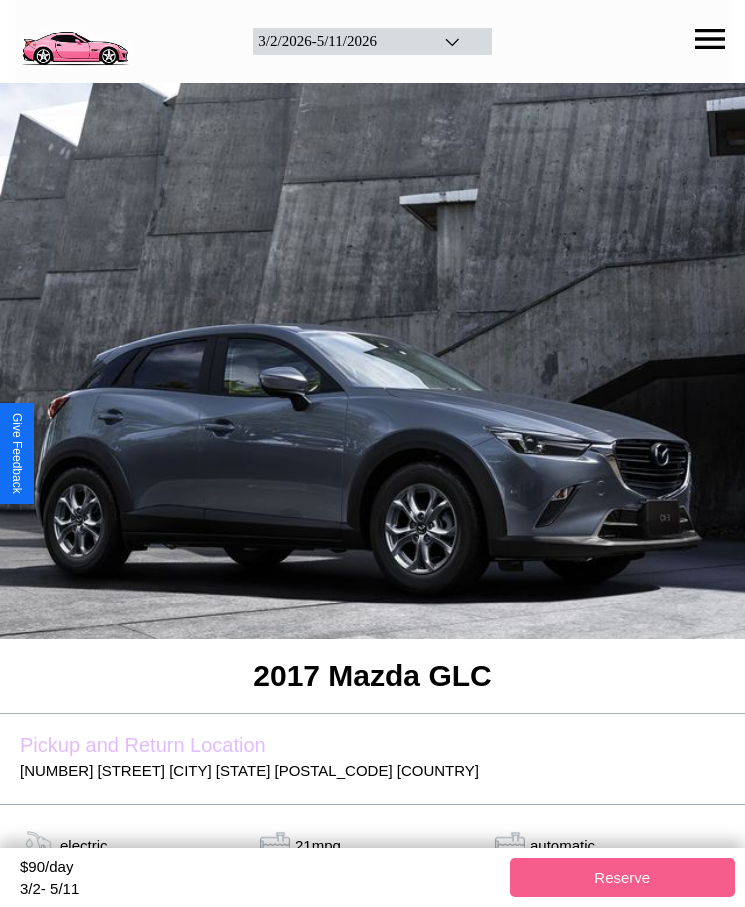 click on "$ 90 /day" at bounding box center (260, 869) 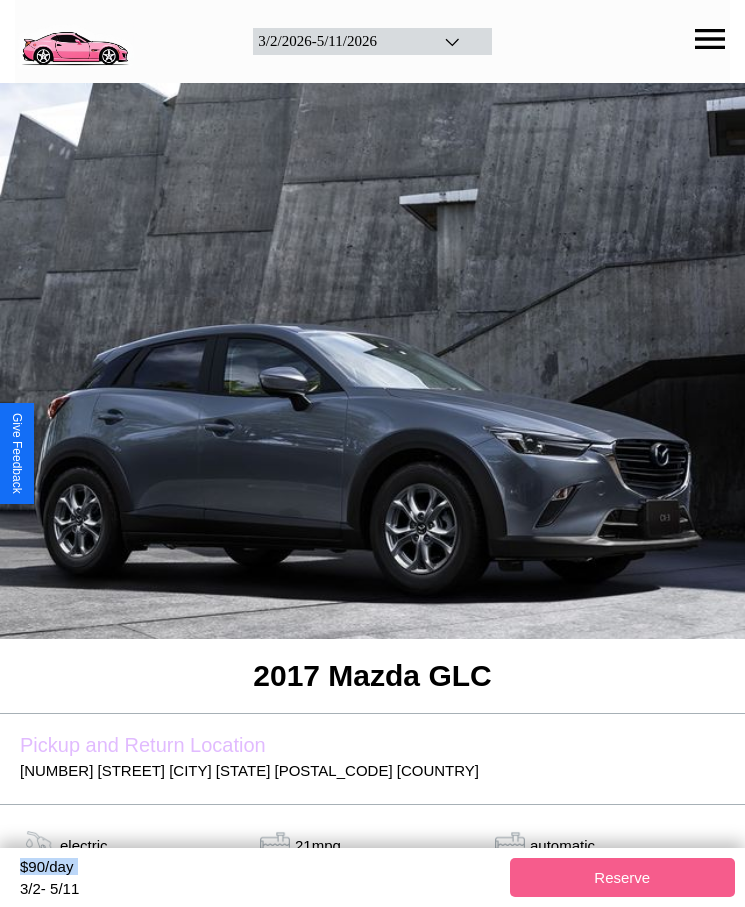 click on "$ 90 /day" at bounding box center [260, 869] 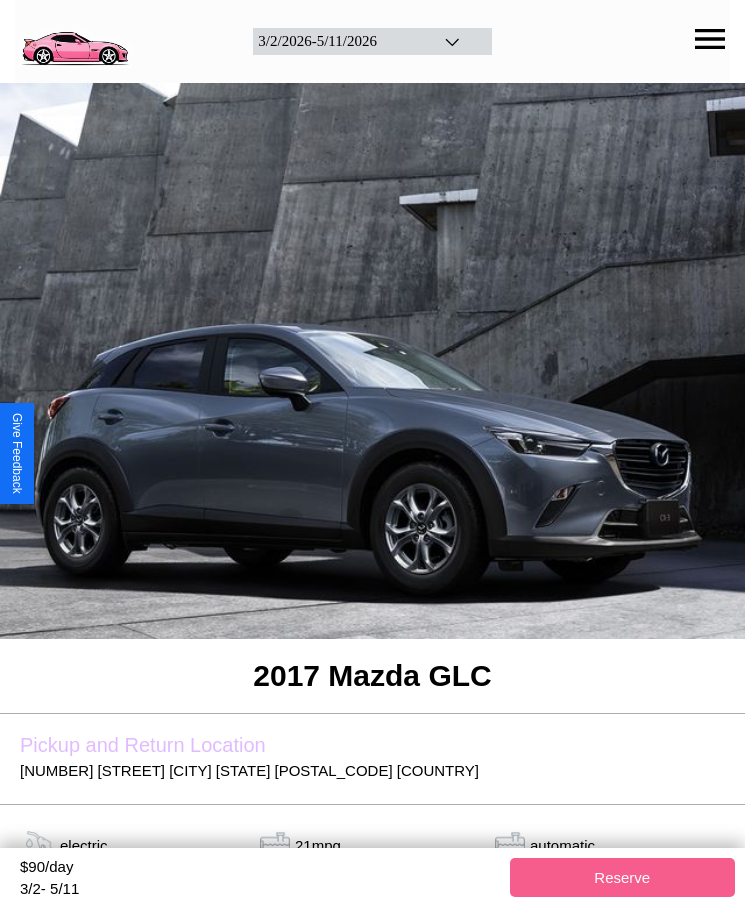 click on "$ 90 /day" at bounding box center (260, 869) 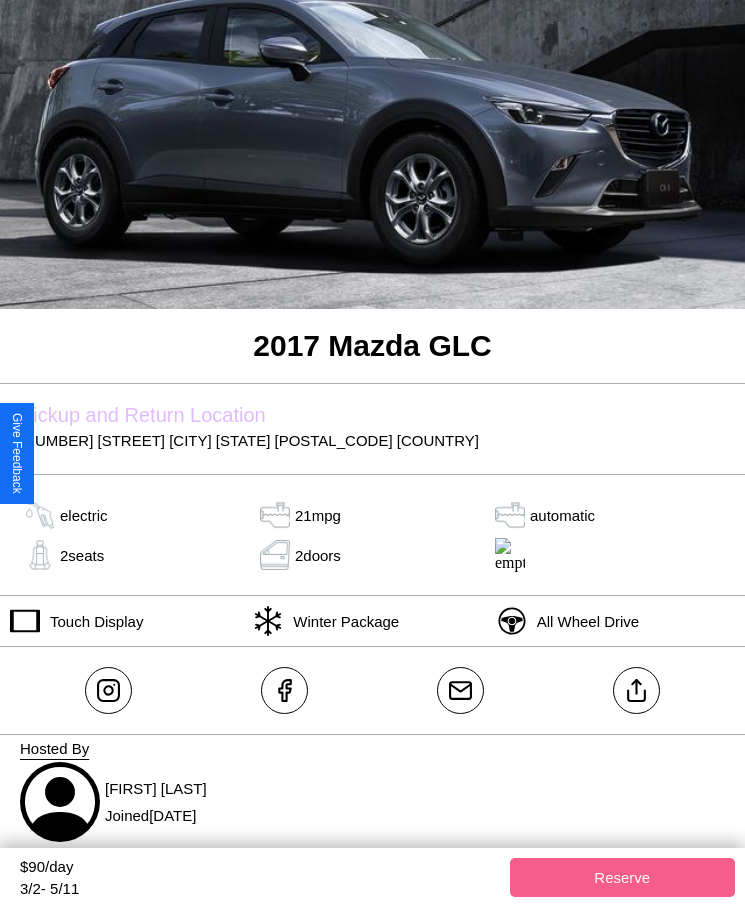 scroll, scrollTop: 343, scrollLeft: 0, axis: vertical 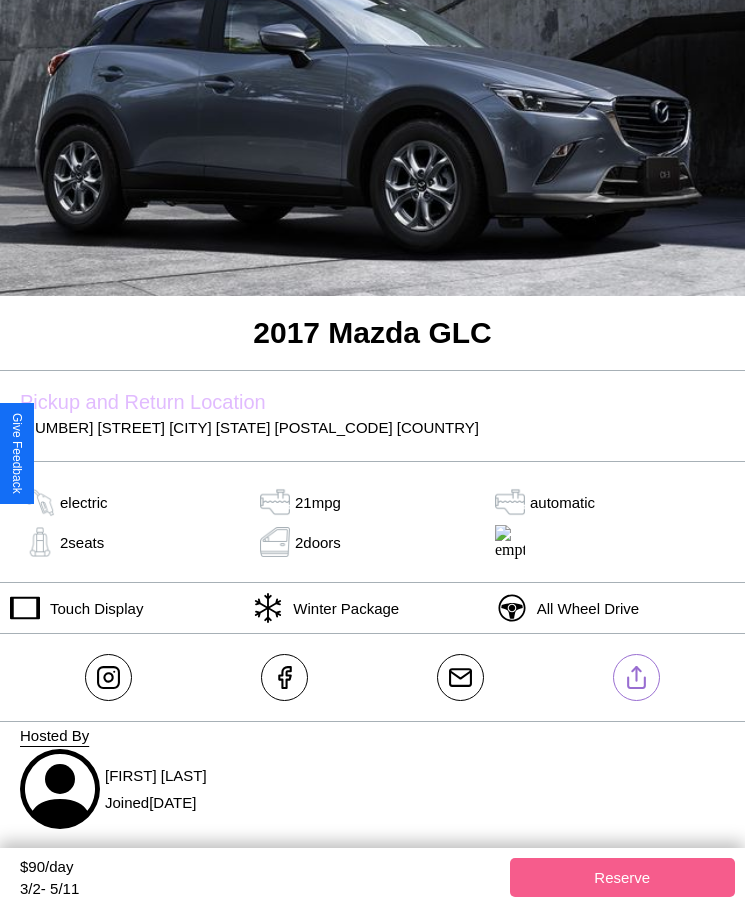 click 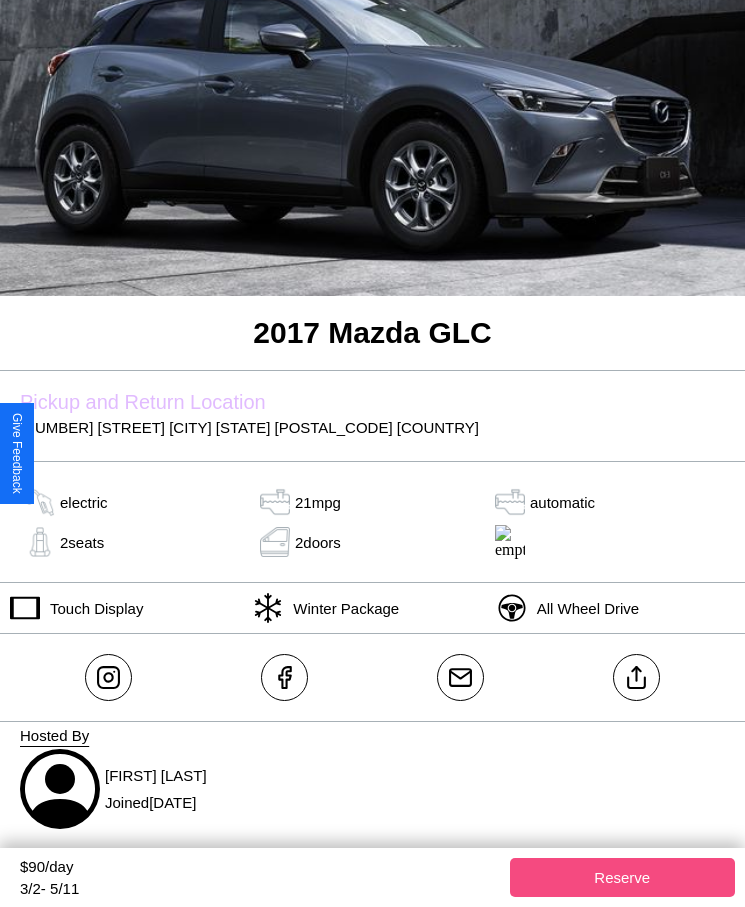 click on "Reserve" at bounding box center [623, 877] 